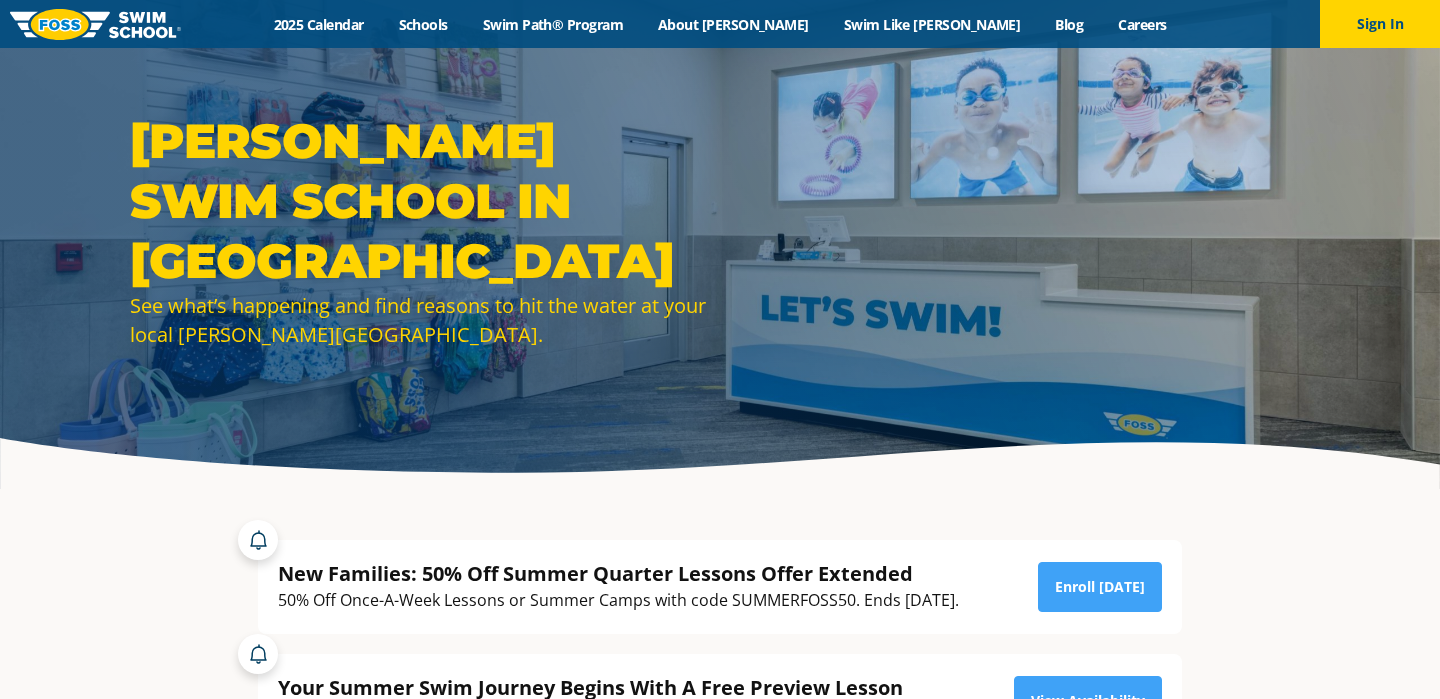 scroll, scrollTop: 44, scrollLeft: 0, axis: vertical 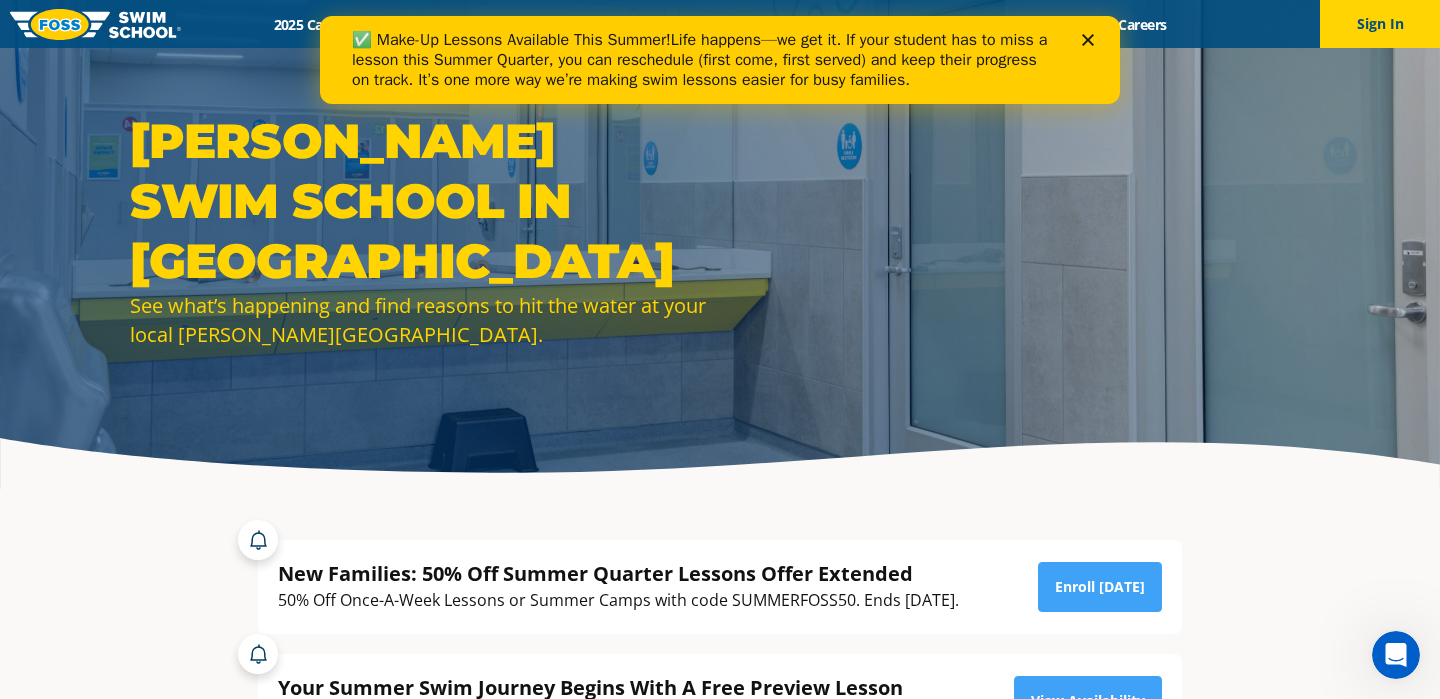 click at bounding box center (1092, 40) 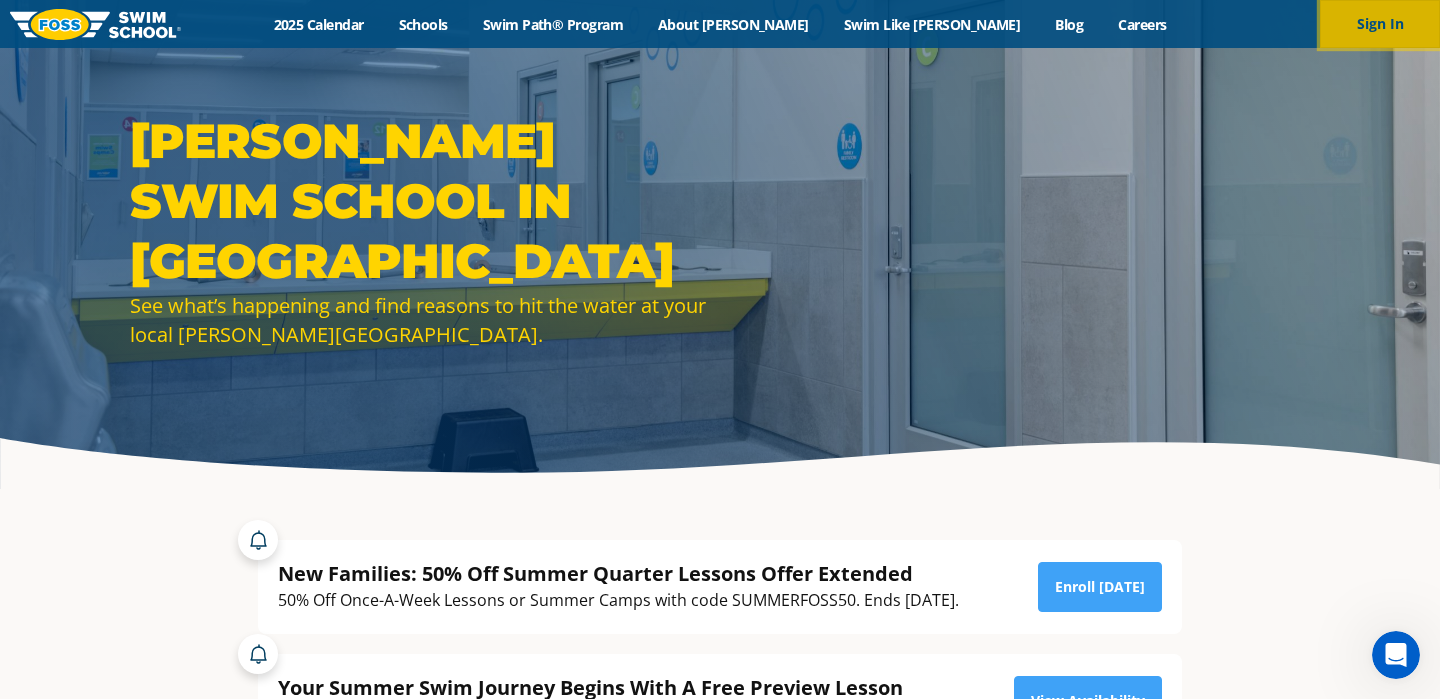 click on "Sign In" at bounding box center (1380, 24) 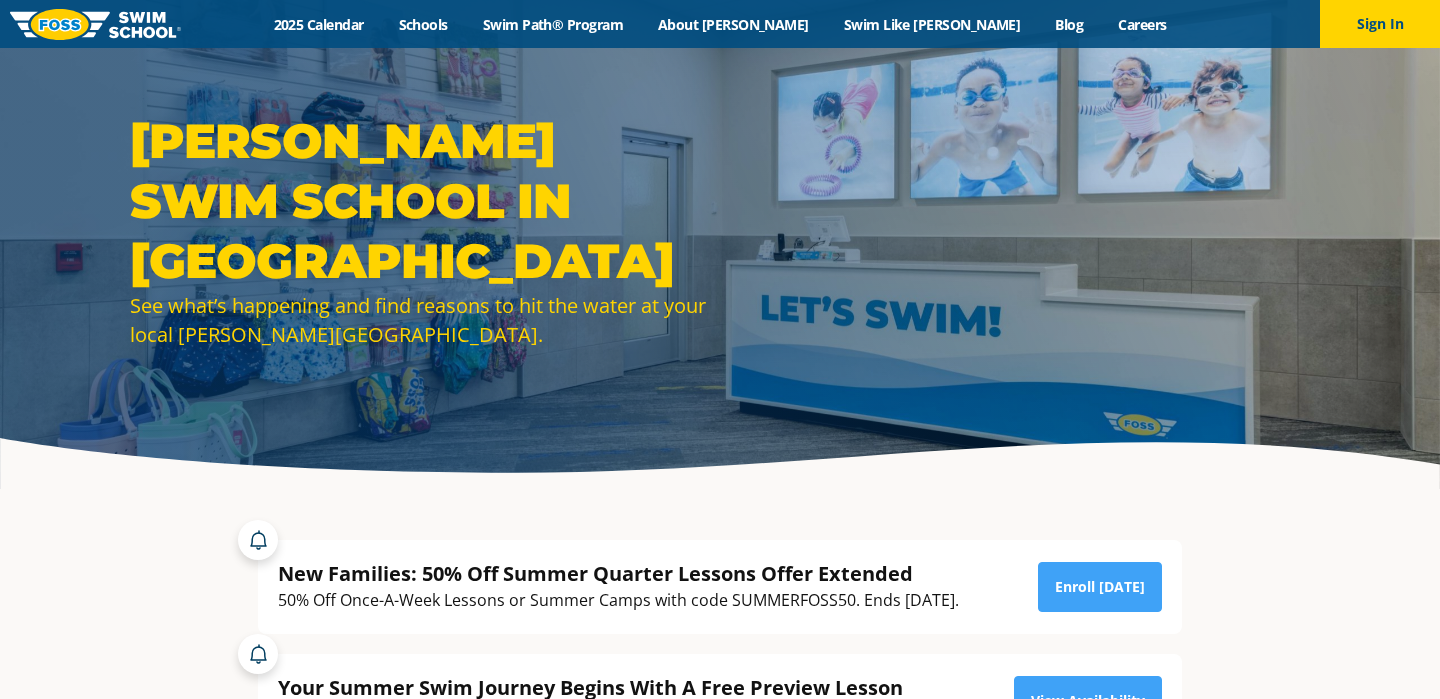 scroll, scrollTop: 0, scrollLeft: 0, axis: both 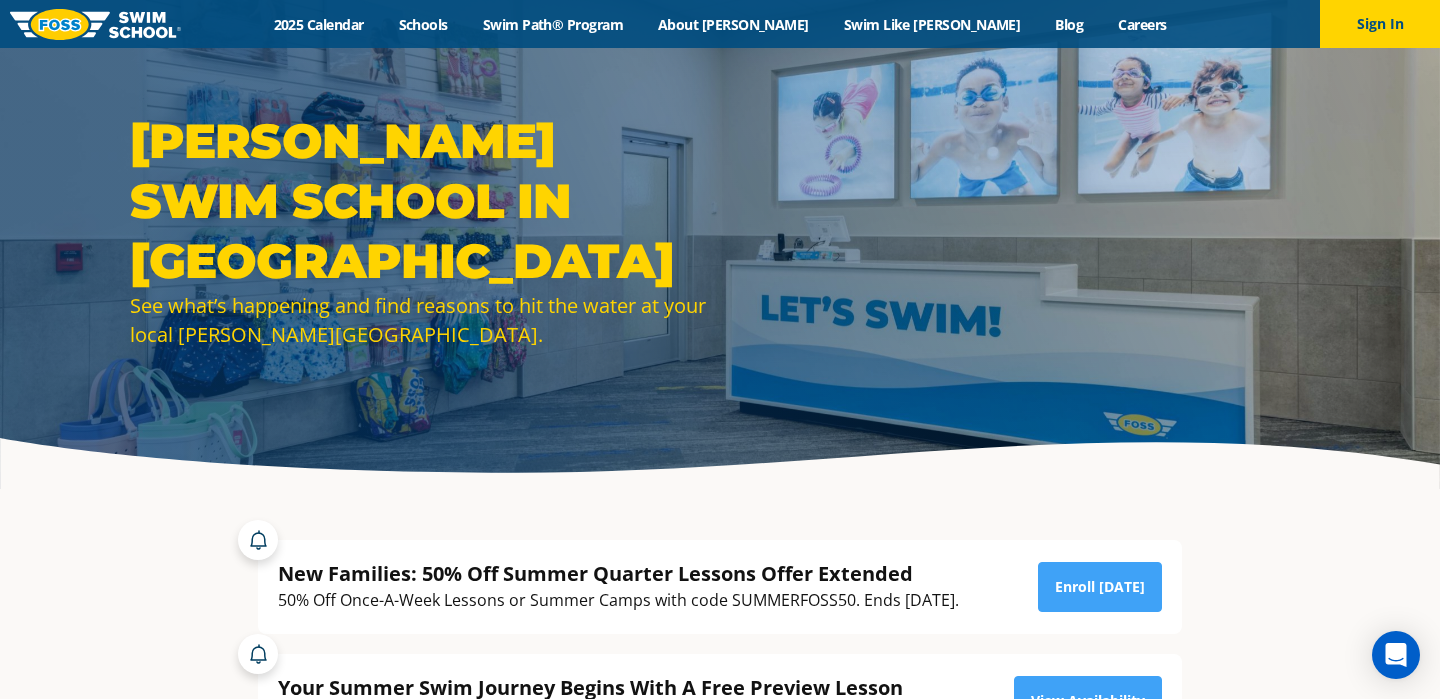 click on "Menu
2025 Calendar
Schools
Swim Path® Program
About FOSS
Swim Like Regan
Blog
Careers
Sign In
Sign In" at bounding box center [720, 24] 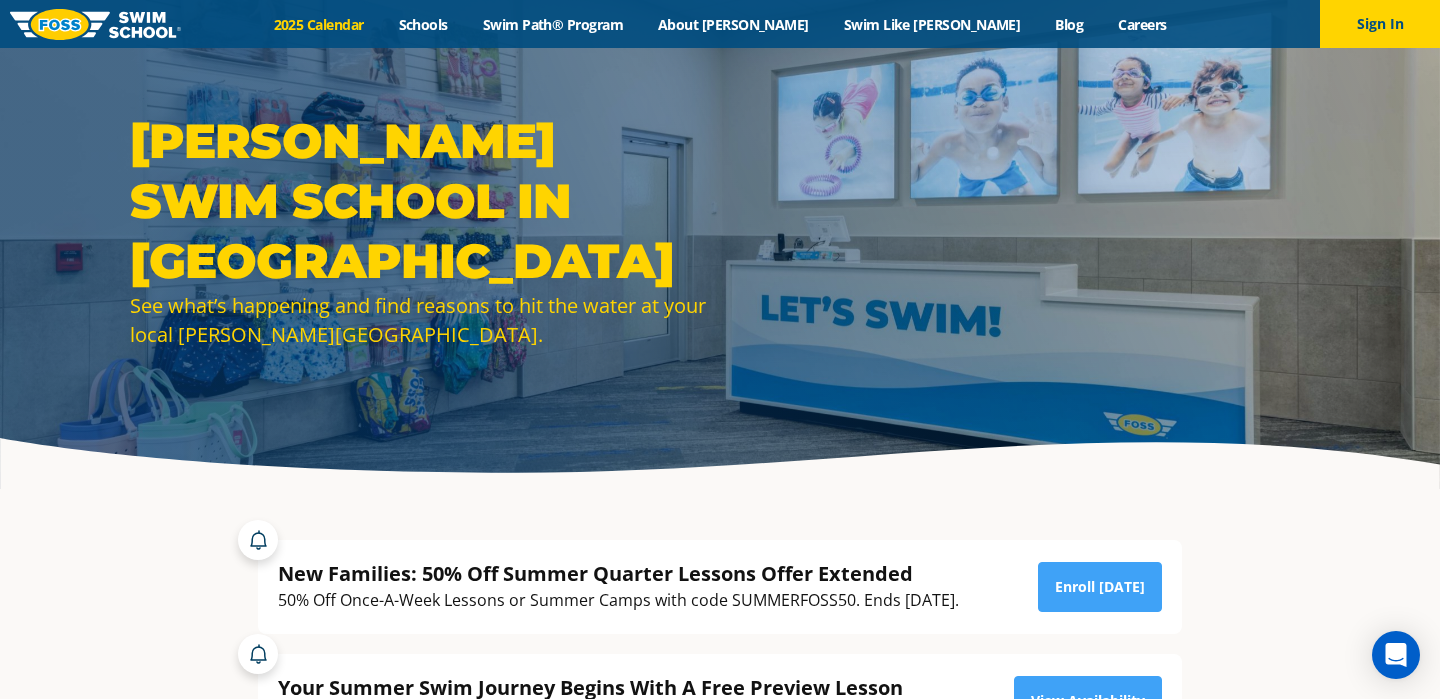 click on "2025 Calendar" at bounding box center [318, 24] 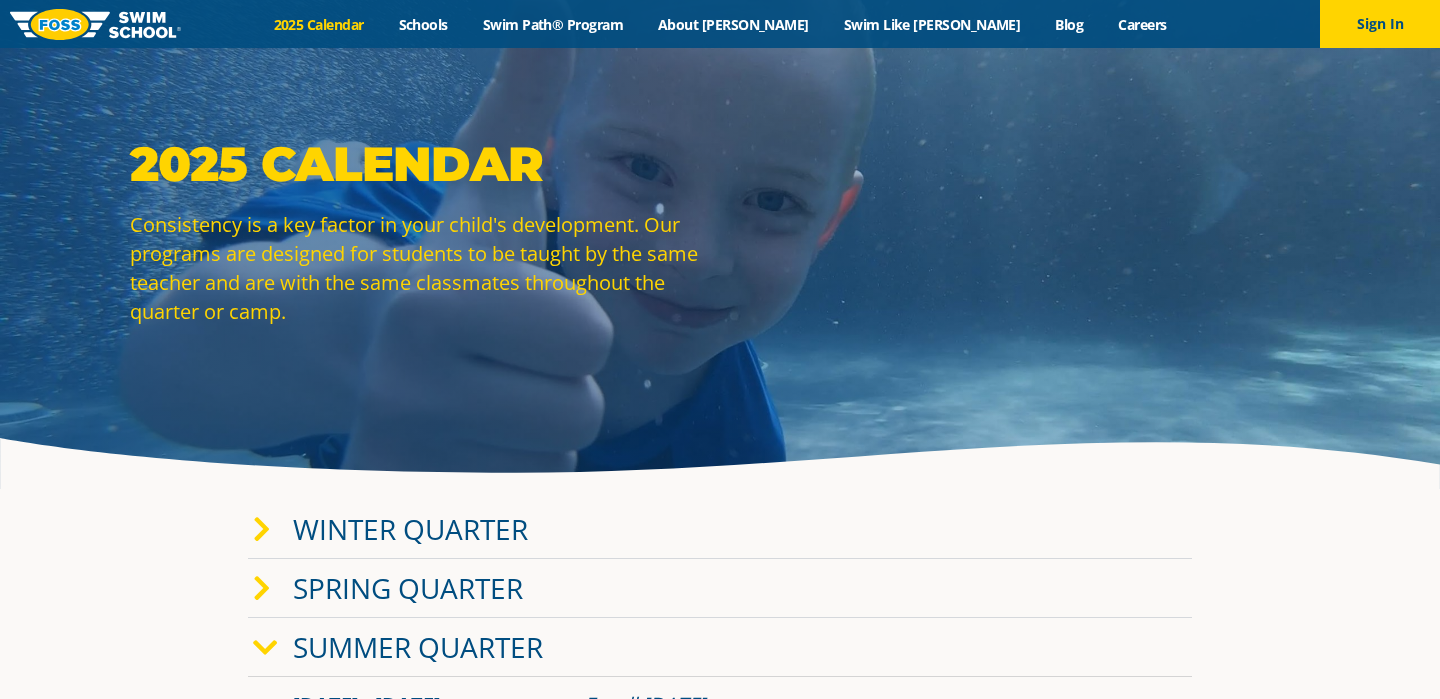 scroll, scrollTop: 115, scrollLeft: 0, axis: vertical 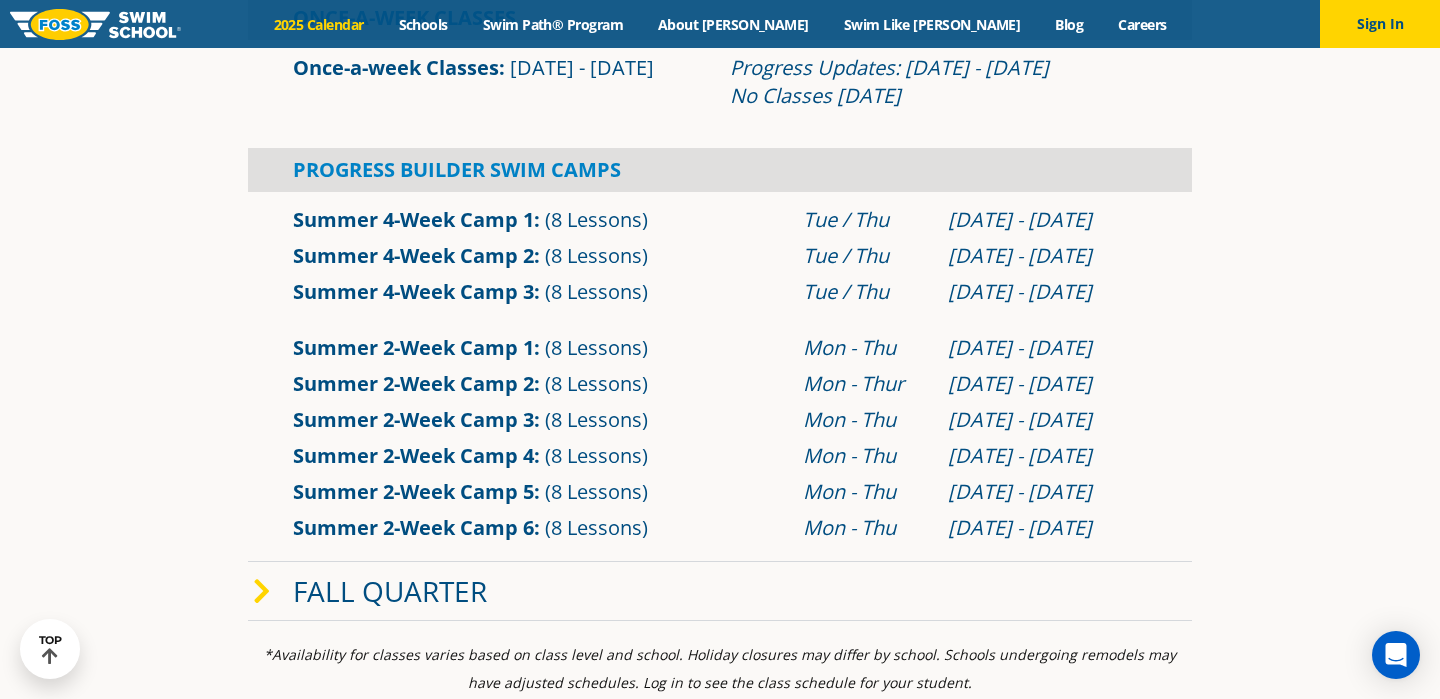 click on "Summer 2-Week Camp 4" at bounding box center [413, 455] 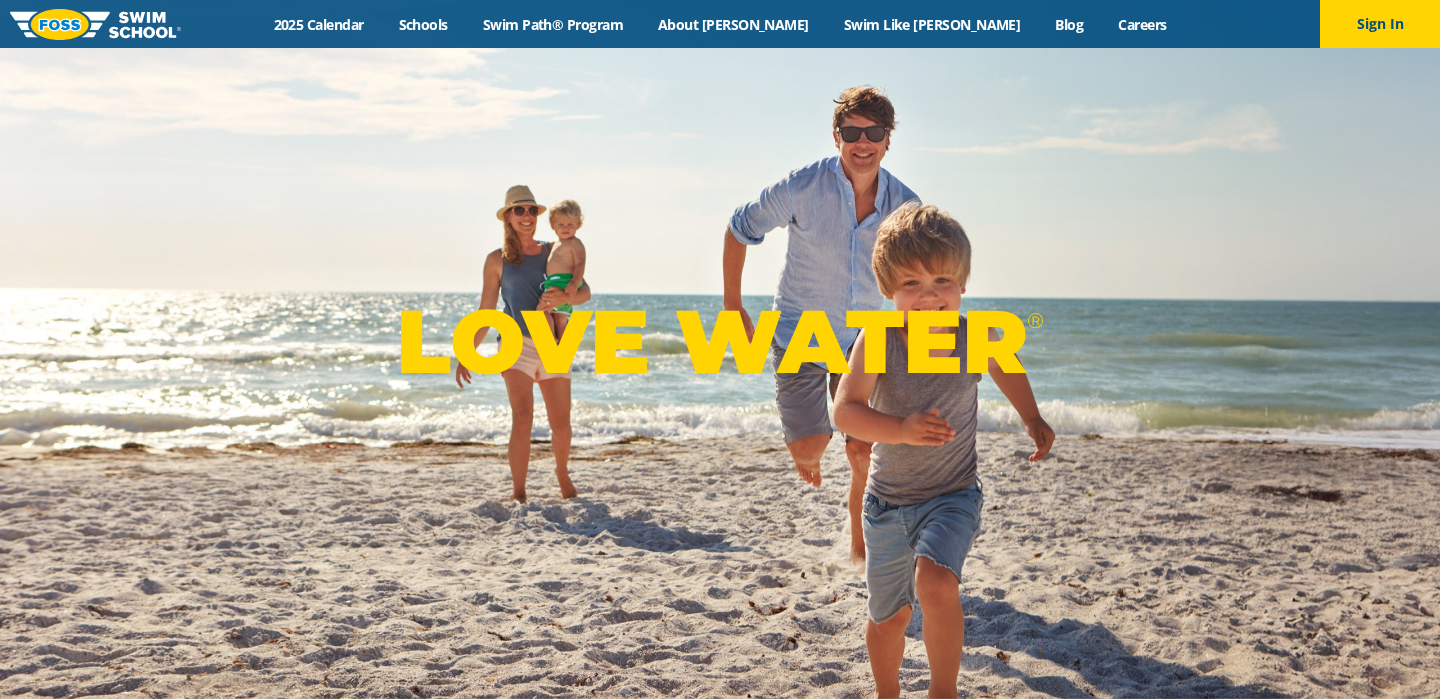 scroll, scrollTop: 0, scrollLeft: 0, axis: both 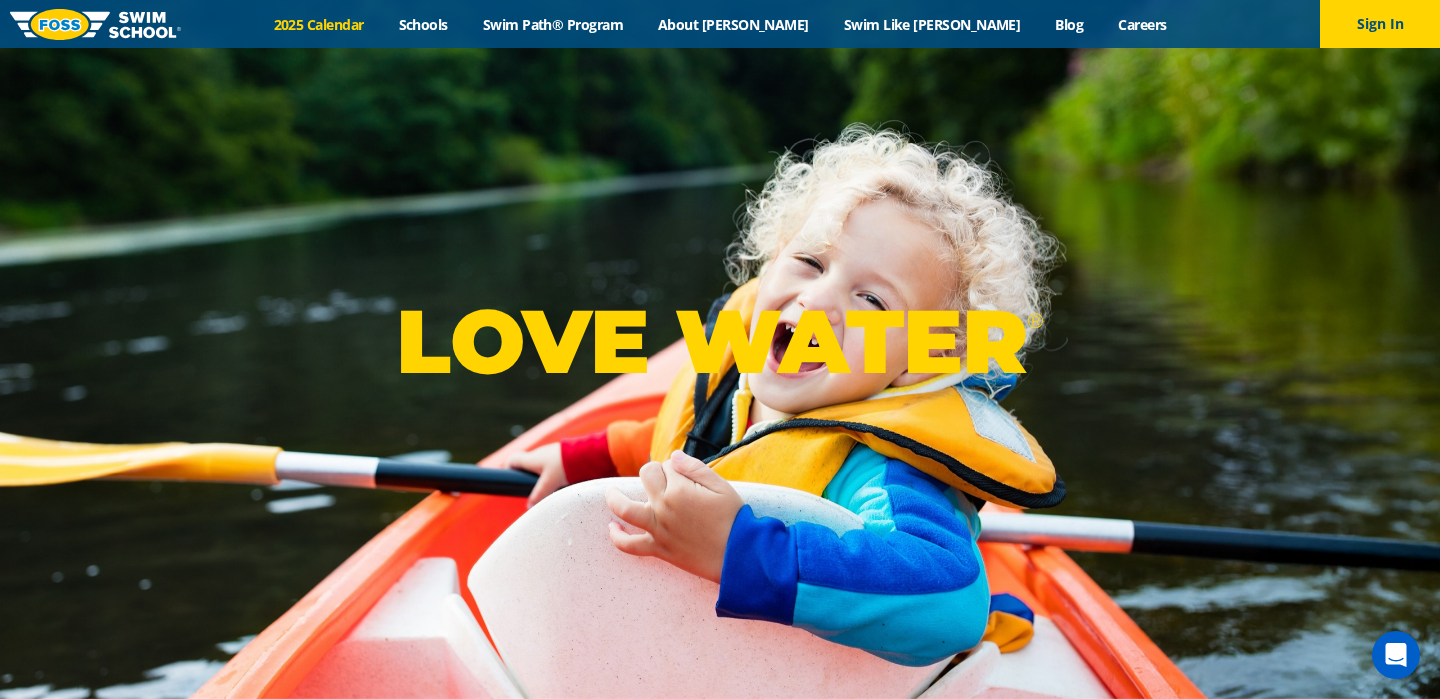 click on "2025 Calendar" at bounding box center (318, 24) 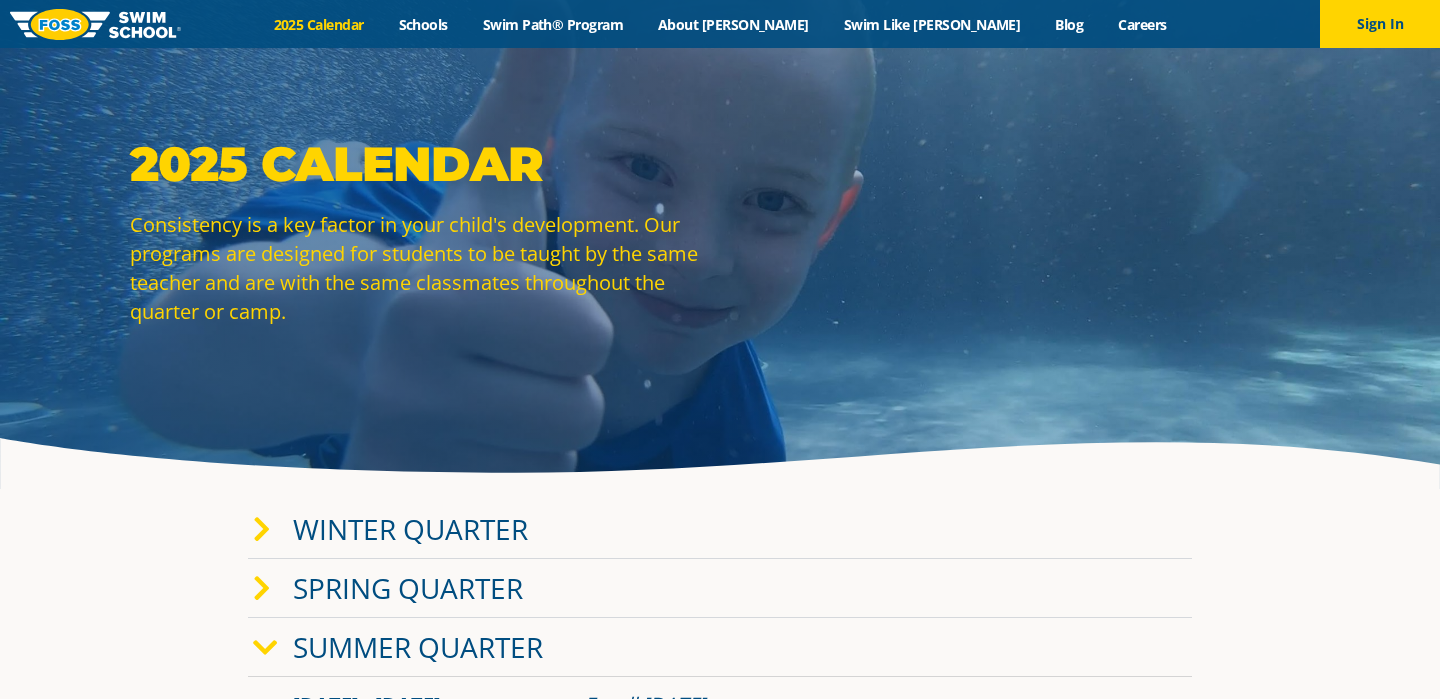 scroll, scrollTop: 0, scrollLeft: 0, axis: both 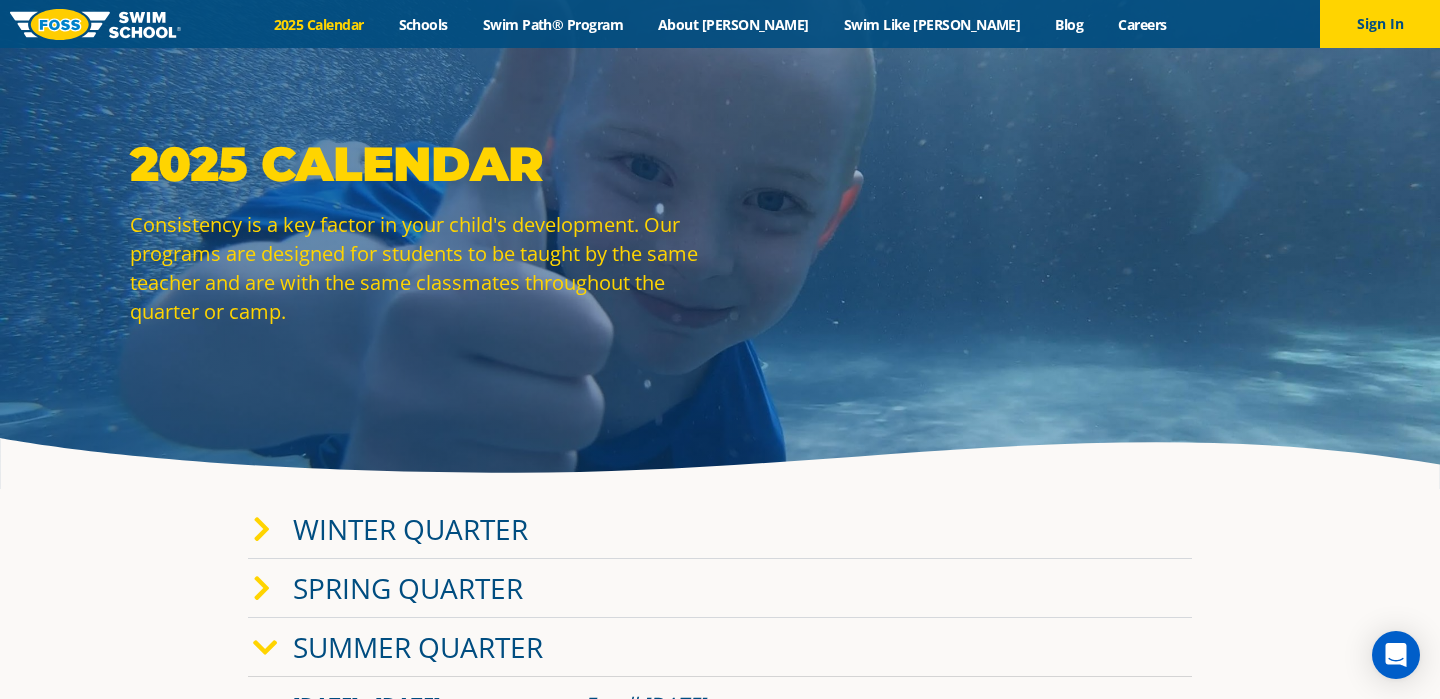 click at bounding box center (95, 24) 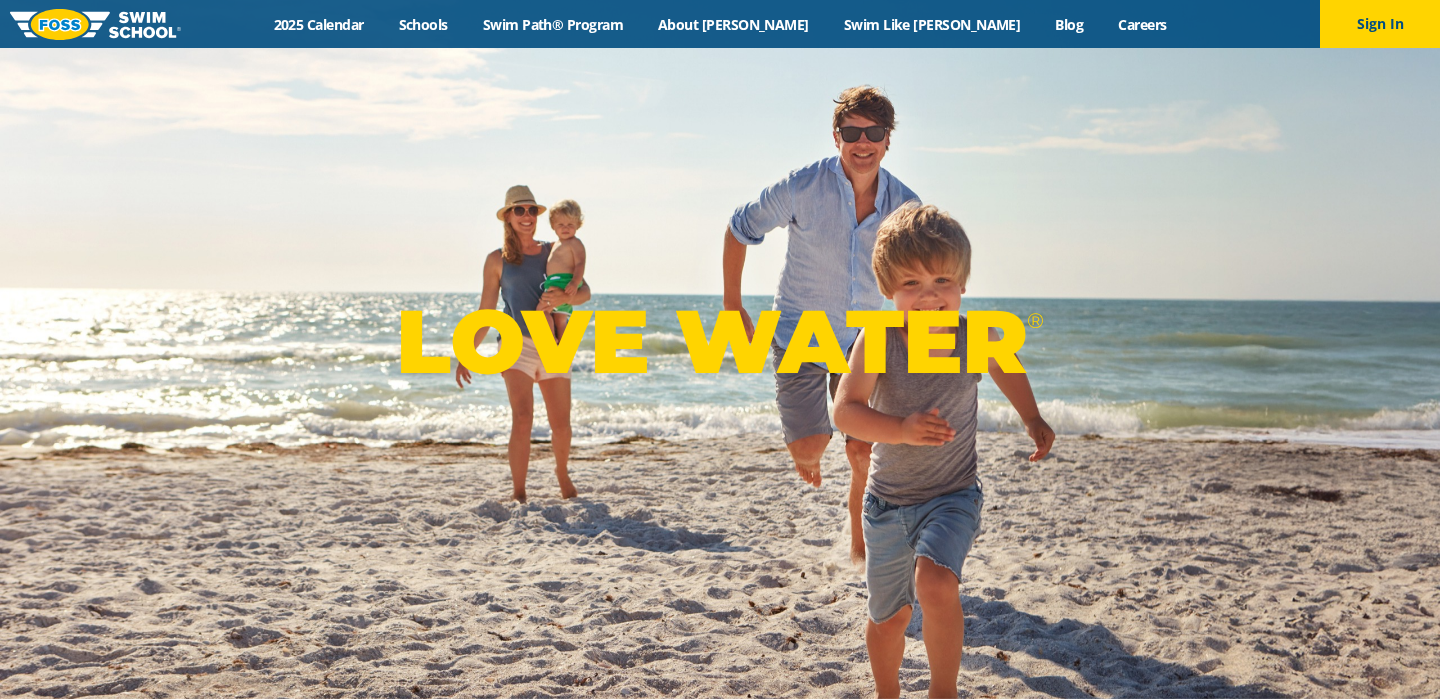 scroll, scrollTop: 0, scrollLeft: 0, axis: both 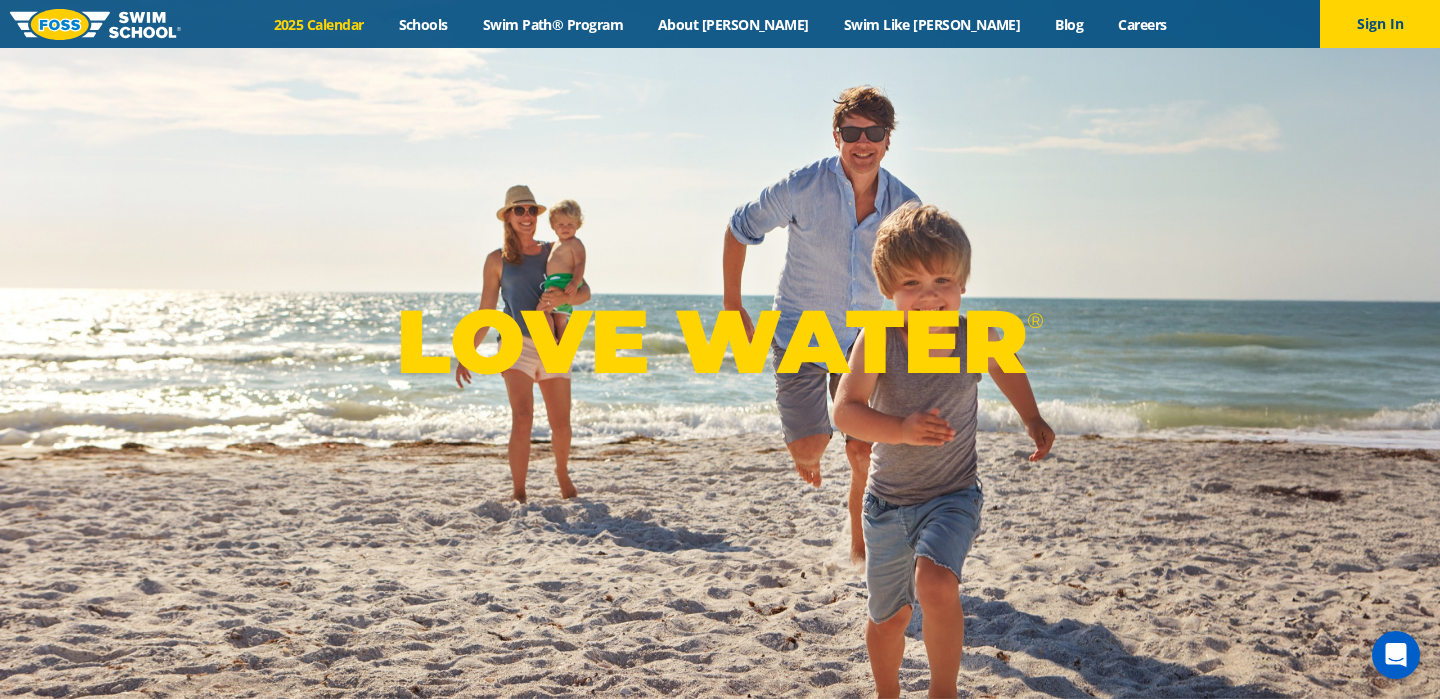 click on "2025 Calendar" at bounding box center [318, 24] 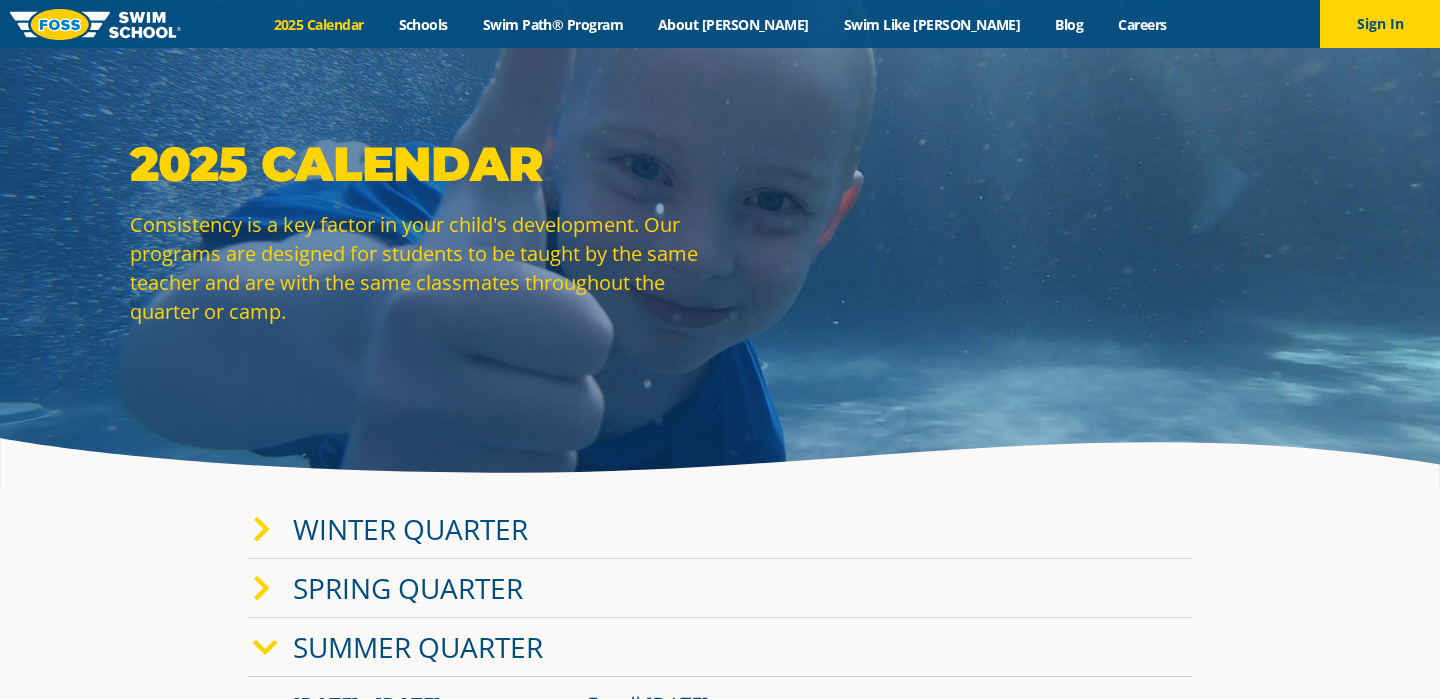scroll, scrollTop: 165, scrollLeft: 0, axis: vertical 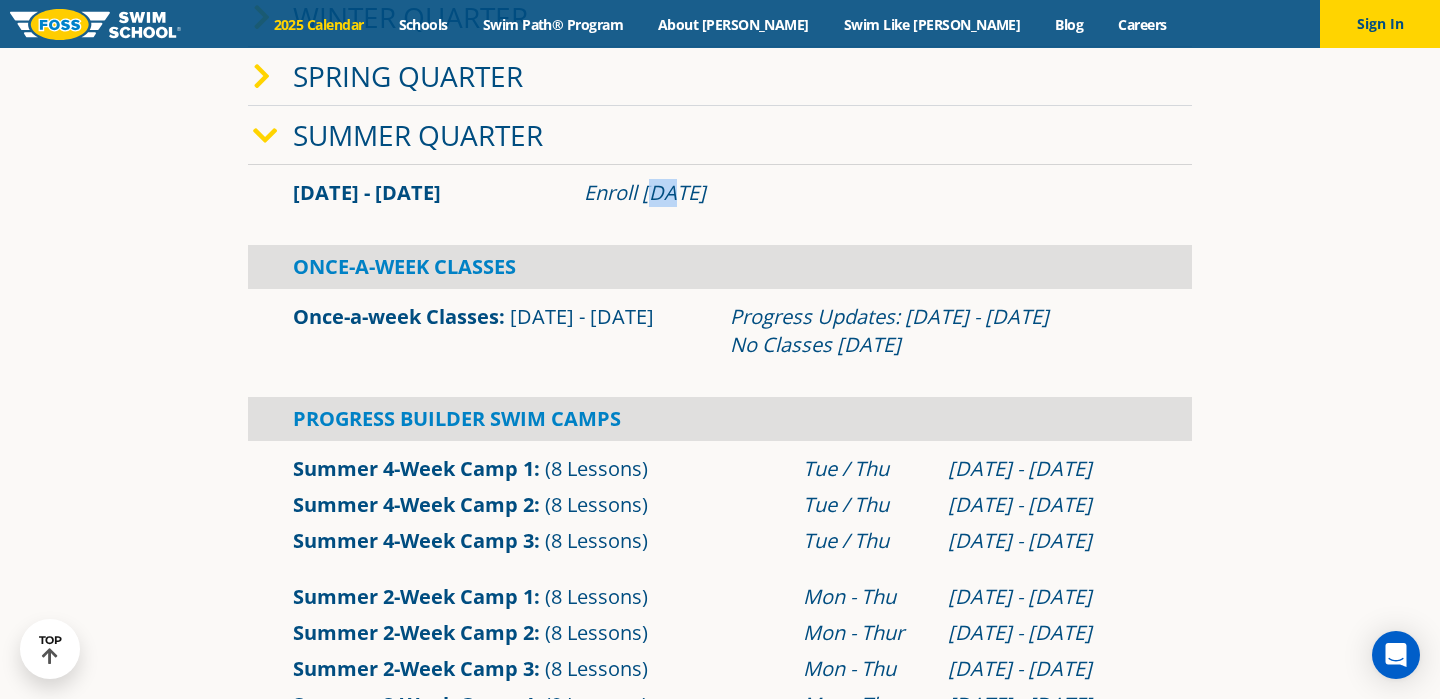 drag, startPoint x: 652, startPoint y: 197, endPoint x: 682, endPoint y: 197, distance: 30 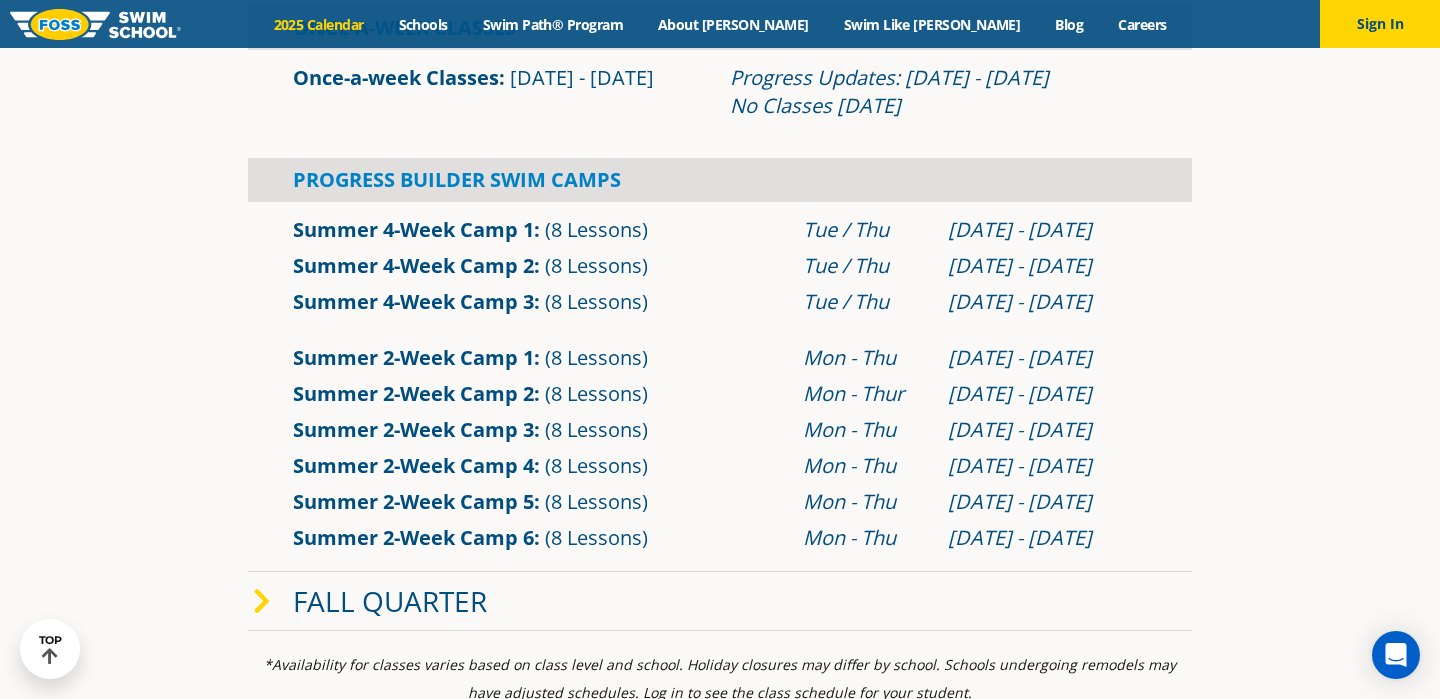 scroll, scrollTop: 760, scrollLeft: 0, axis: vertical 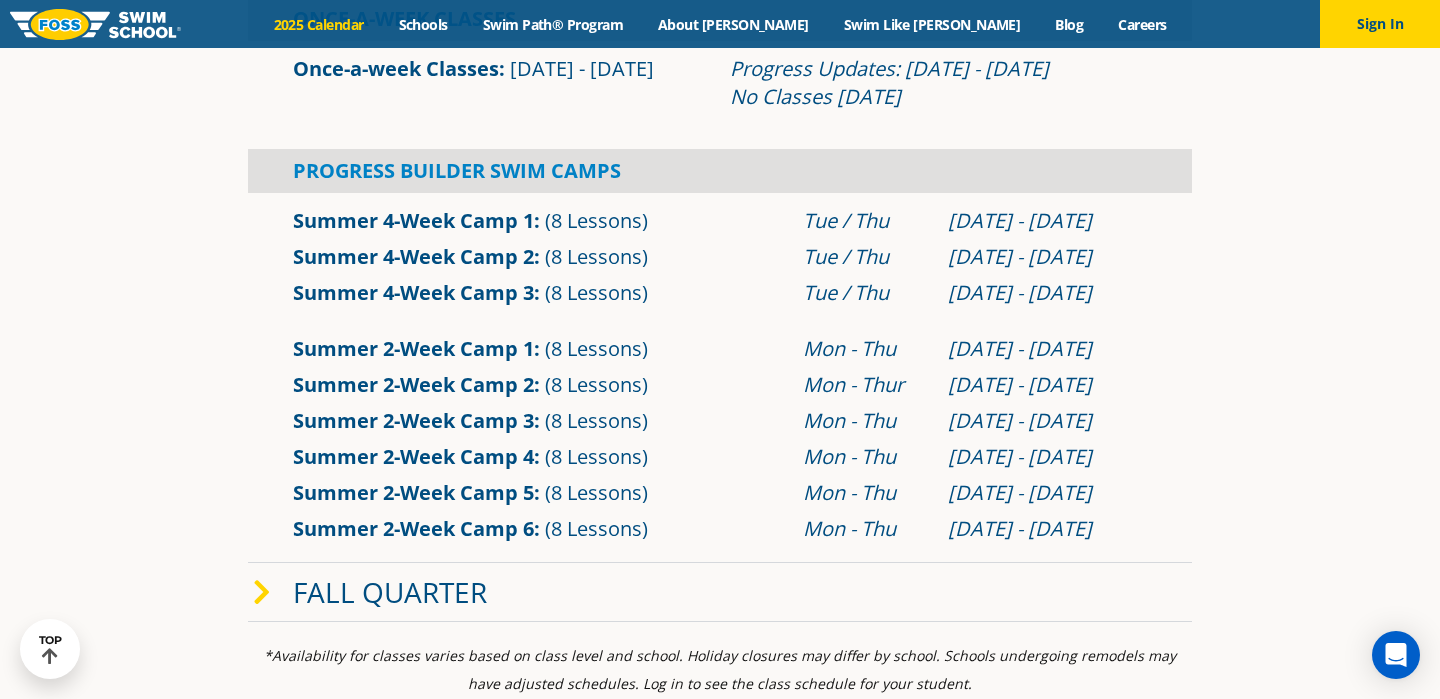click on "Jul 8 - Jul 31" at bounding box center [1047, 257] 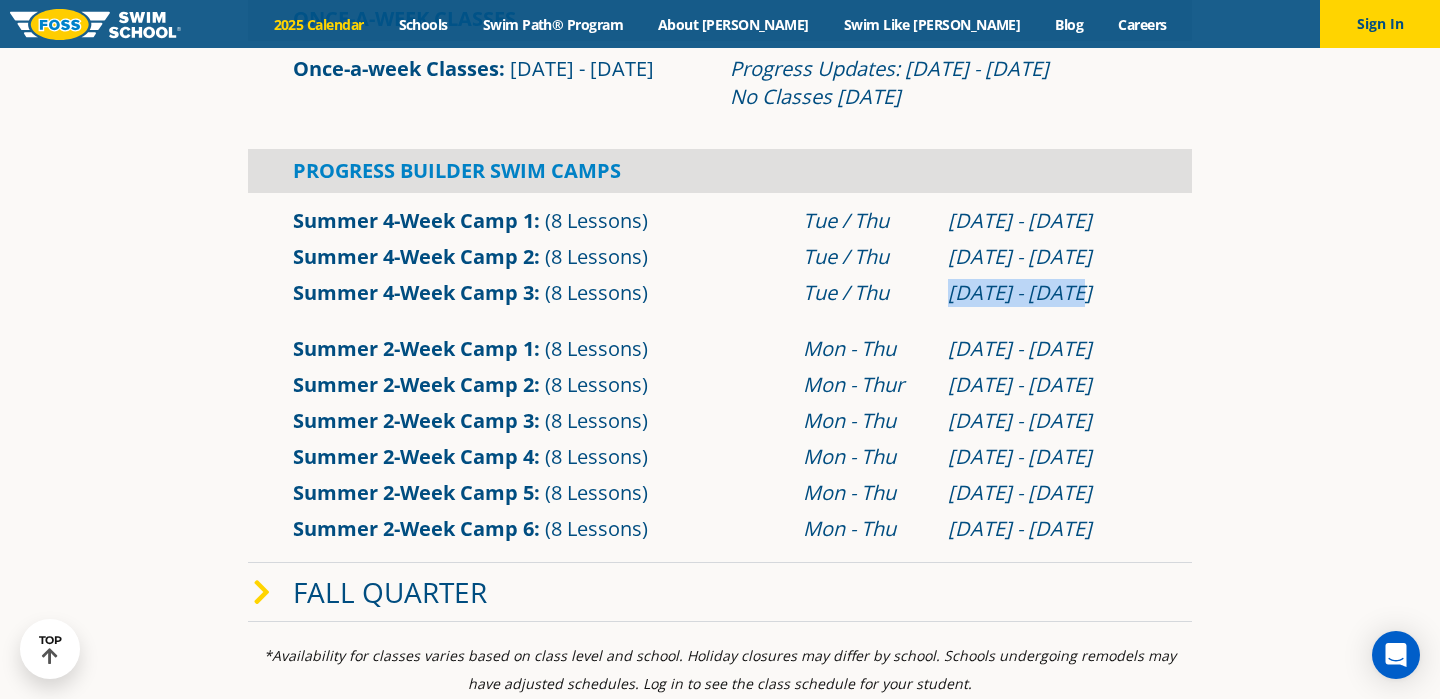 drag, startPoint x: 945, startPoint y: 292, endPoint x: 1110, endPoint y: 308, distance: 165.77394 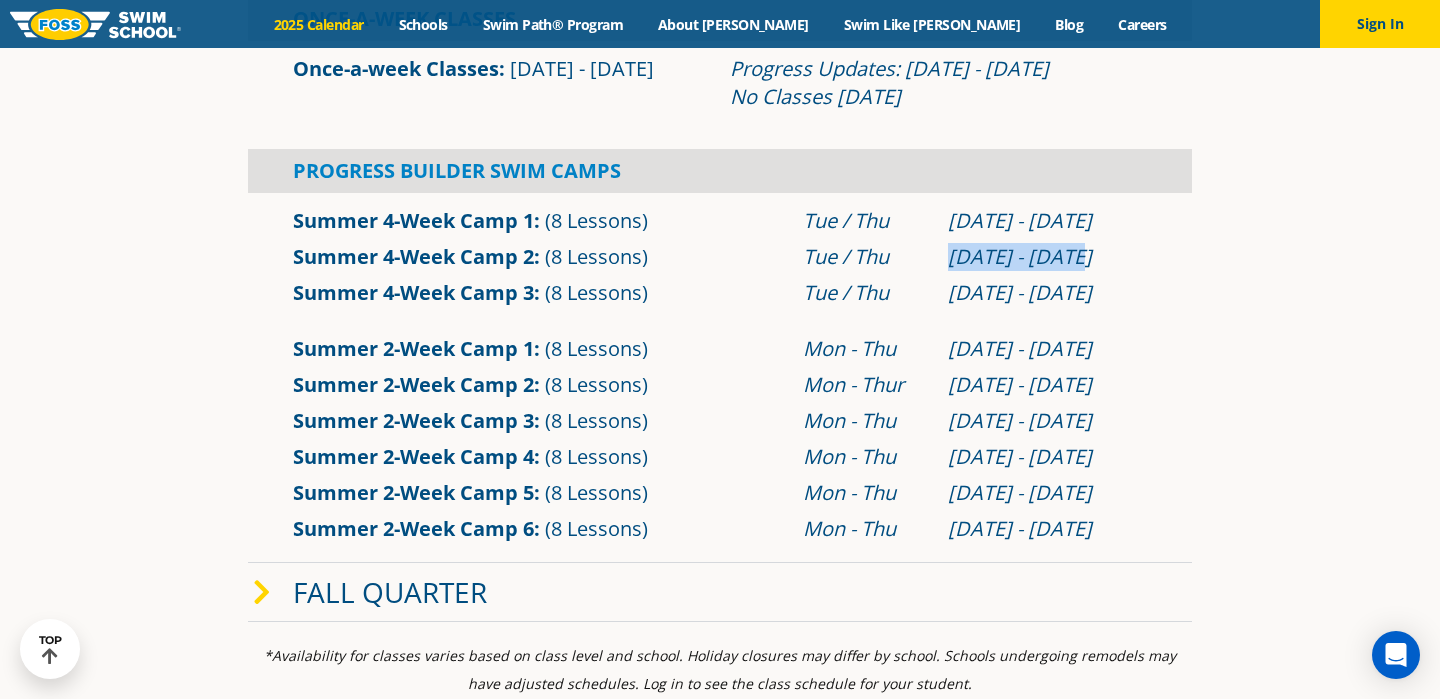 drag, startPoint x: 950, startPoint y: 256, endPoint x: 1063, endPoint y: 258, distance: 113.0177 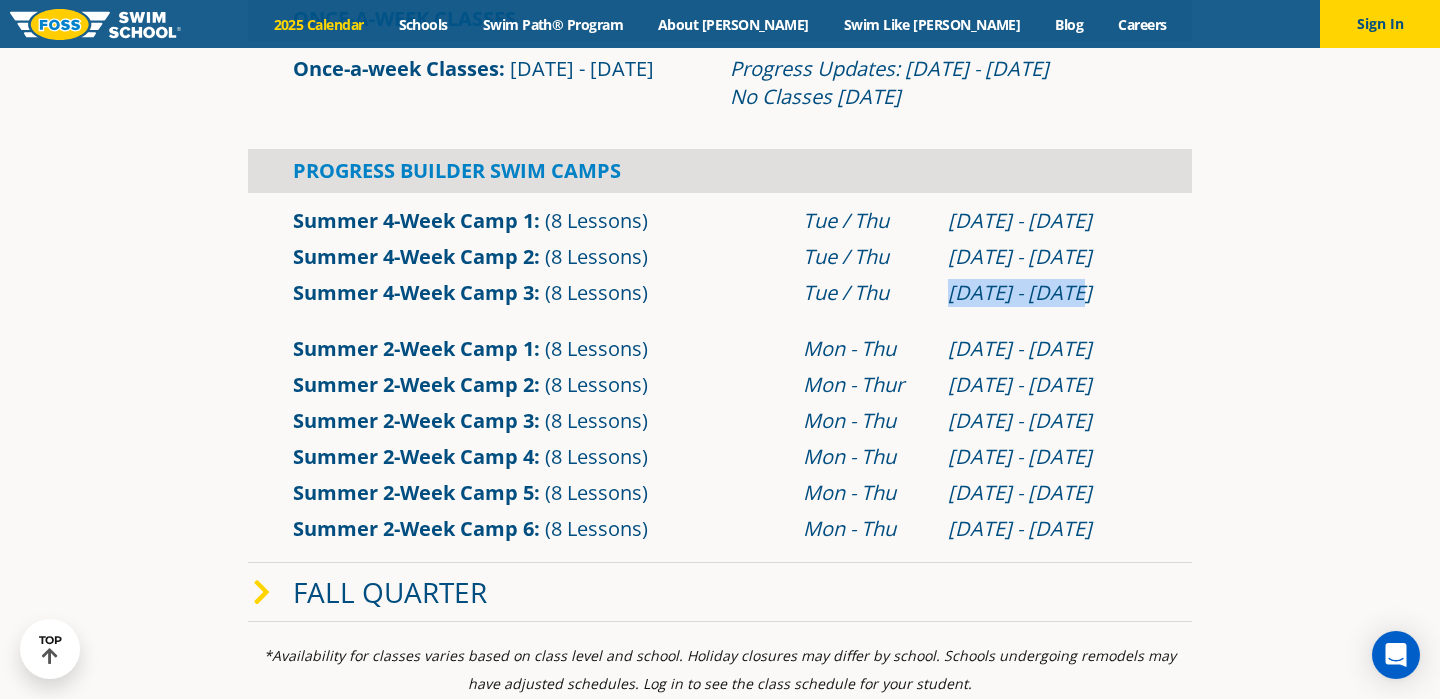 drag, startPoint x: 953, startPoint y: 297, endPoint x: 1094, endPoint y: 300, distance: 141.0319 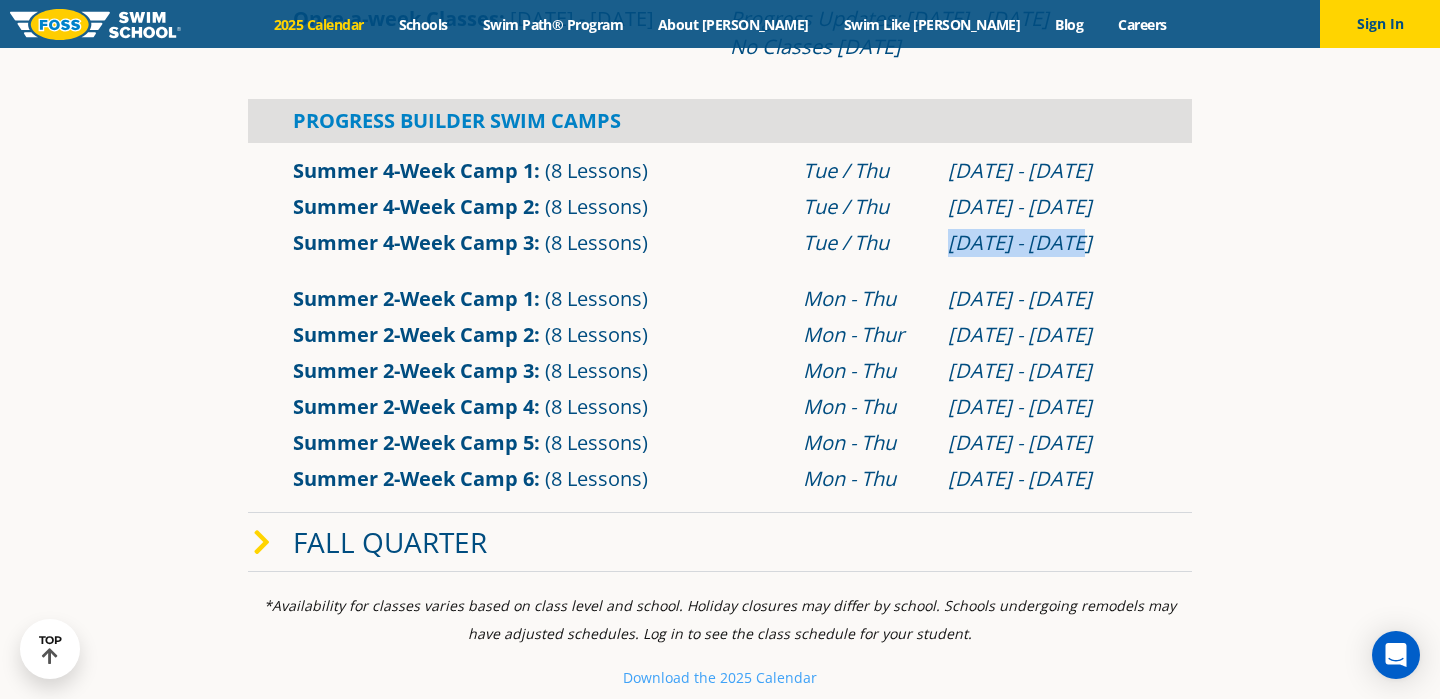 scroll, scrollTop: 828, scrollLeft: 0, axis: vertical 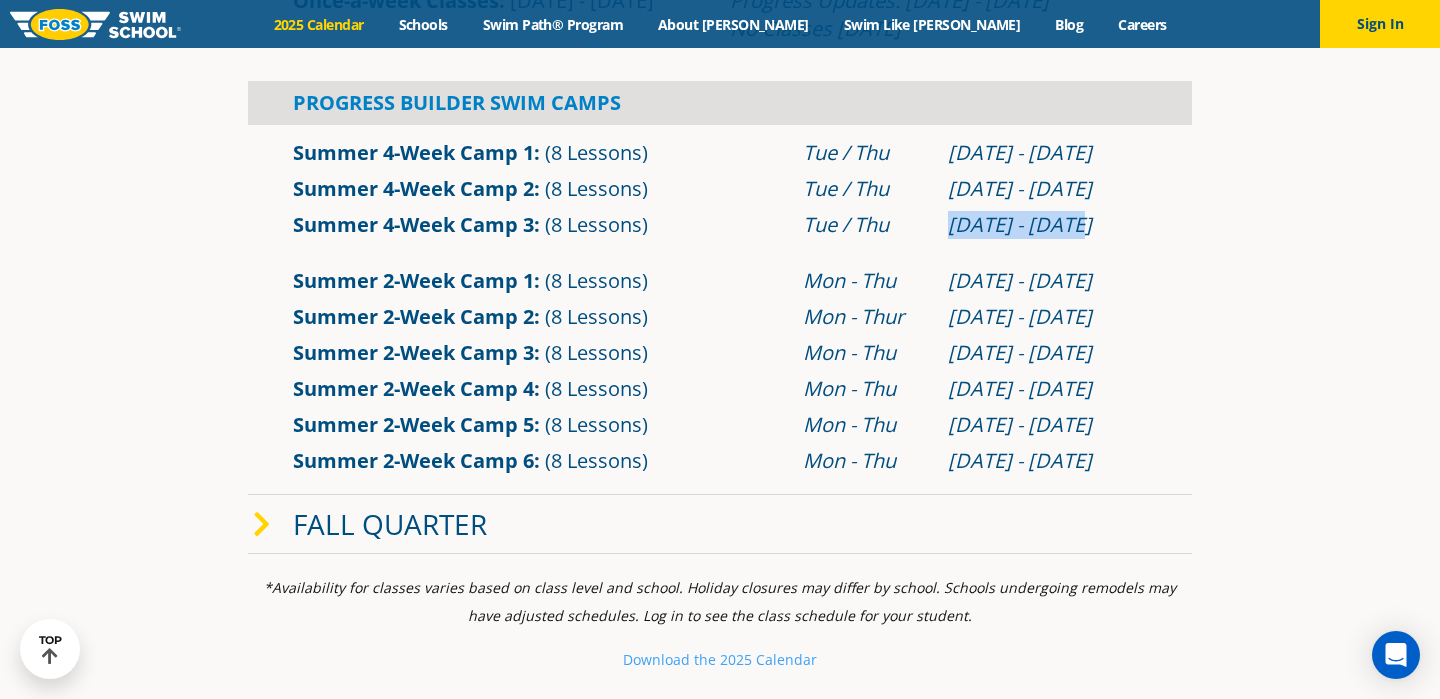 click on "Fall Quarter" at bounding box center (720, 524) 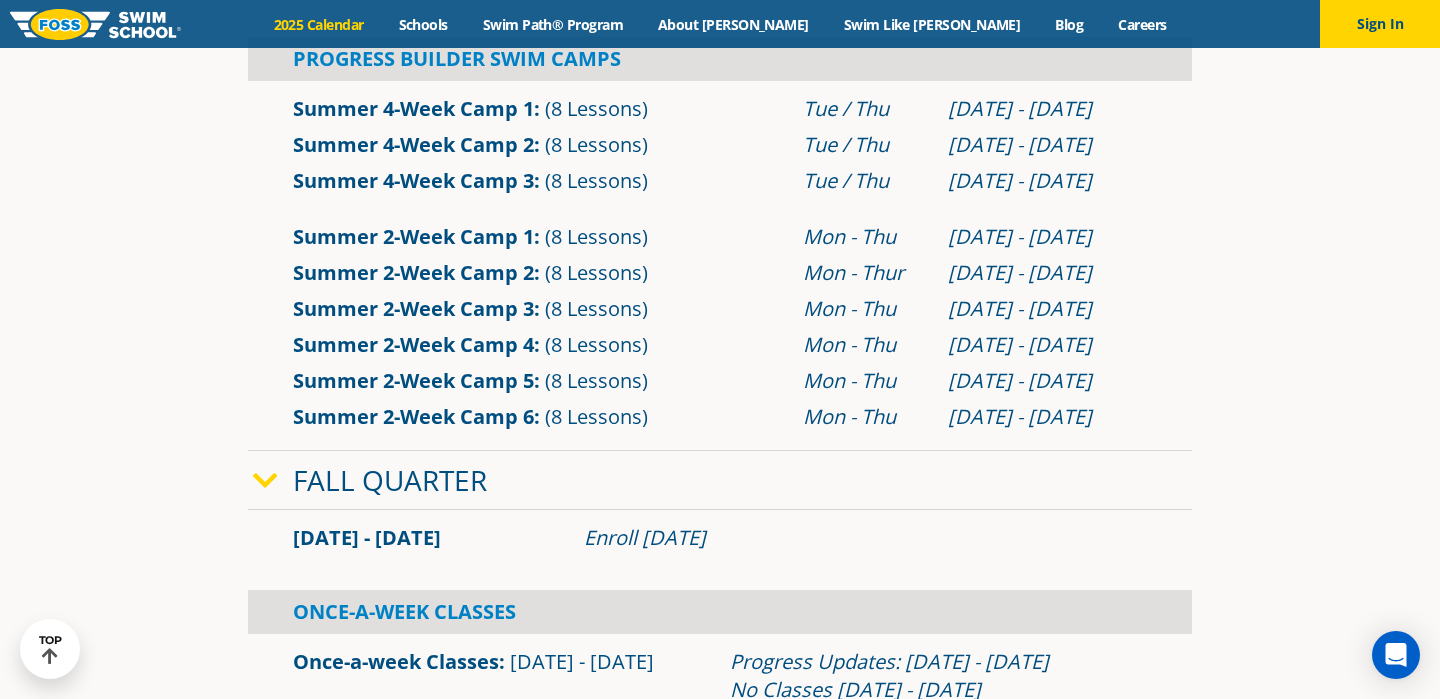 scroll, scrollTop: 862, scrollLeft: 0, axis: vertical 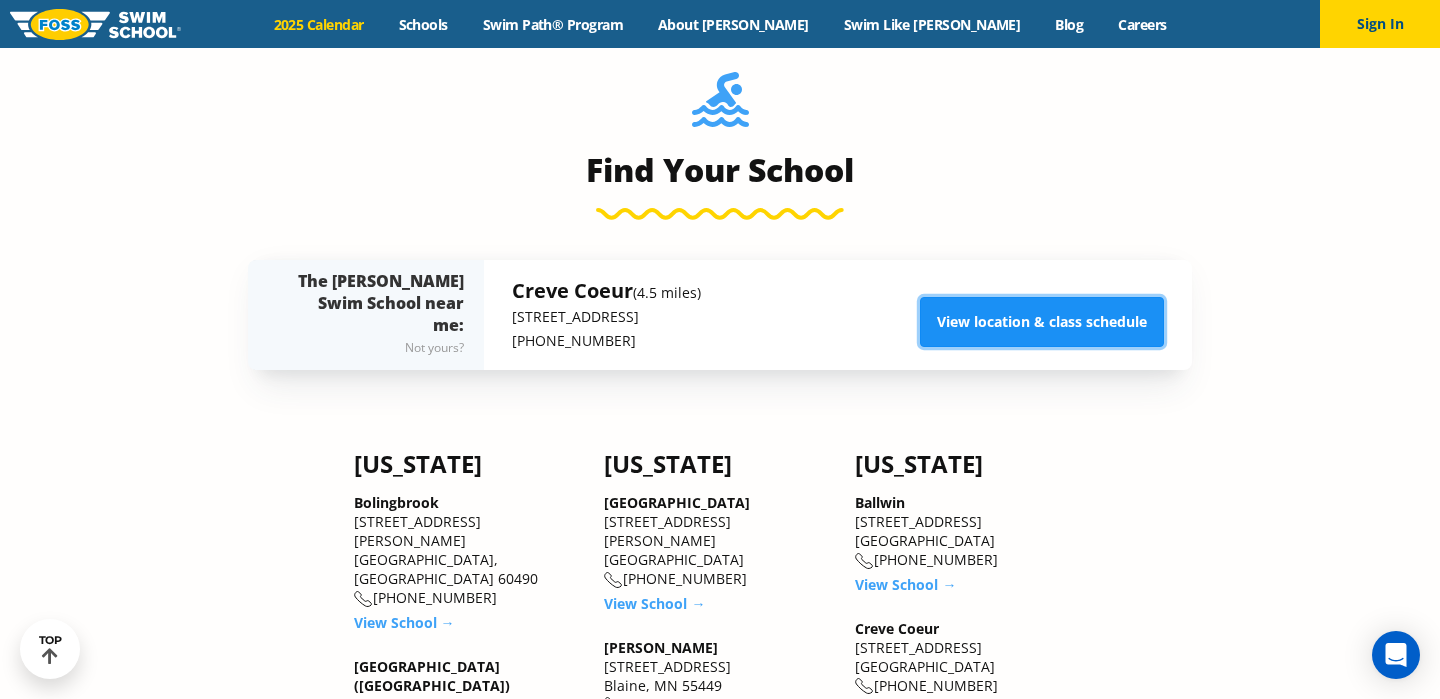 click on "View location & class schedule" at bounding box center (1042, 322) 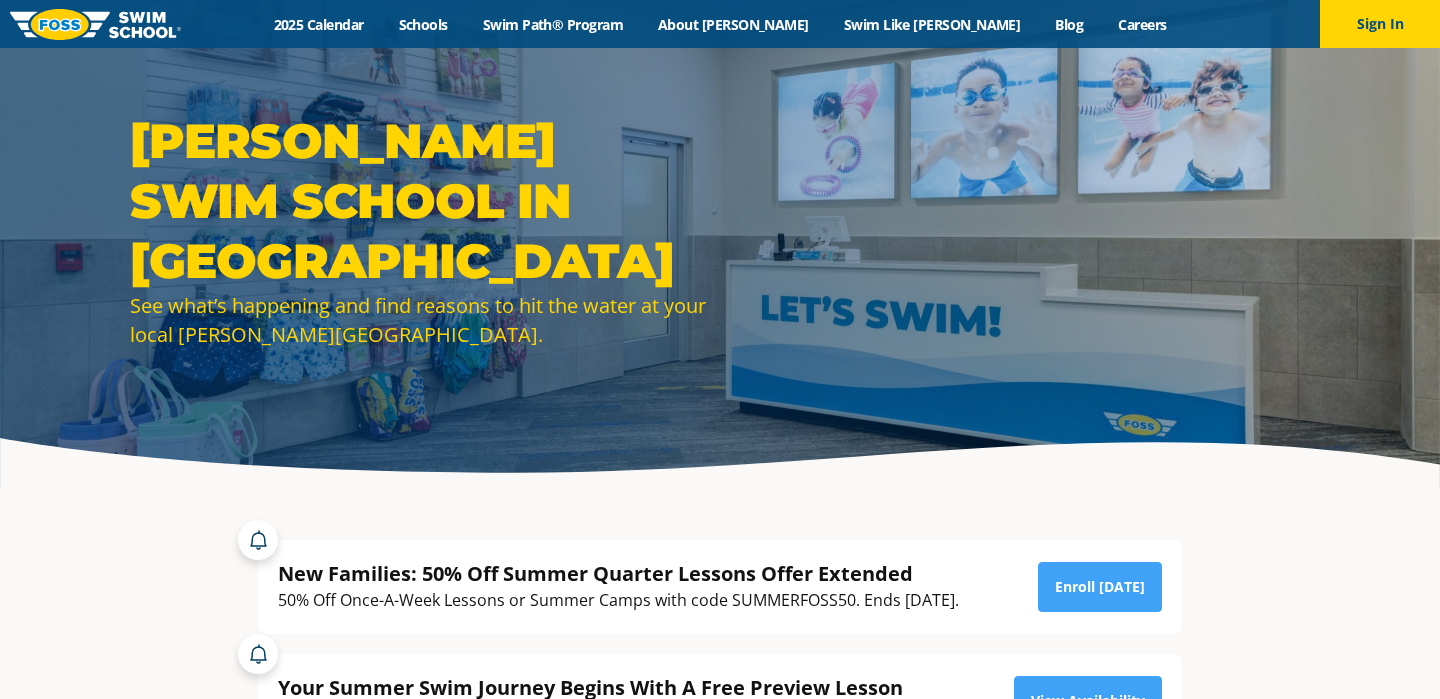 scroll, scrollTop: 172, scrollLeft: 0, axis: vertical 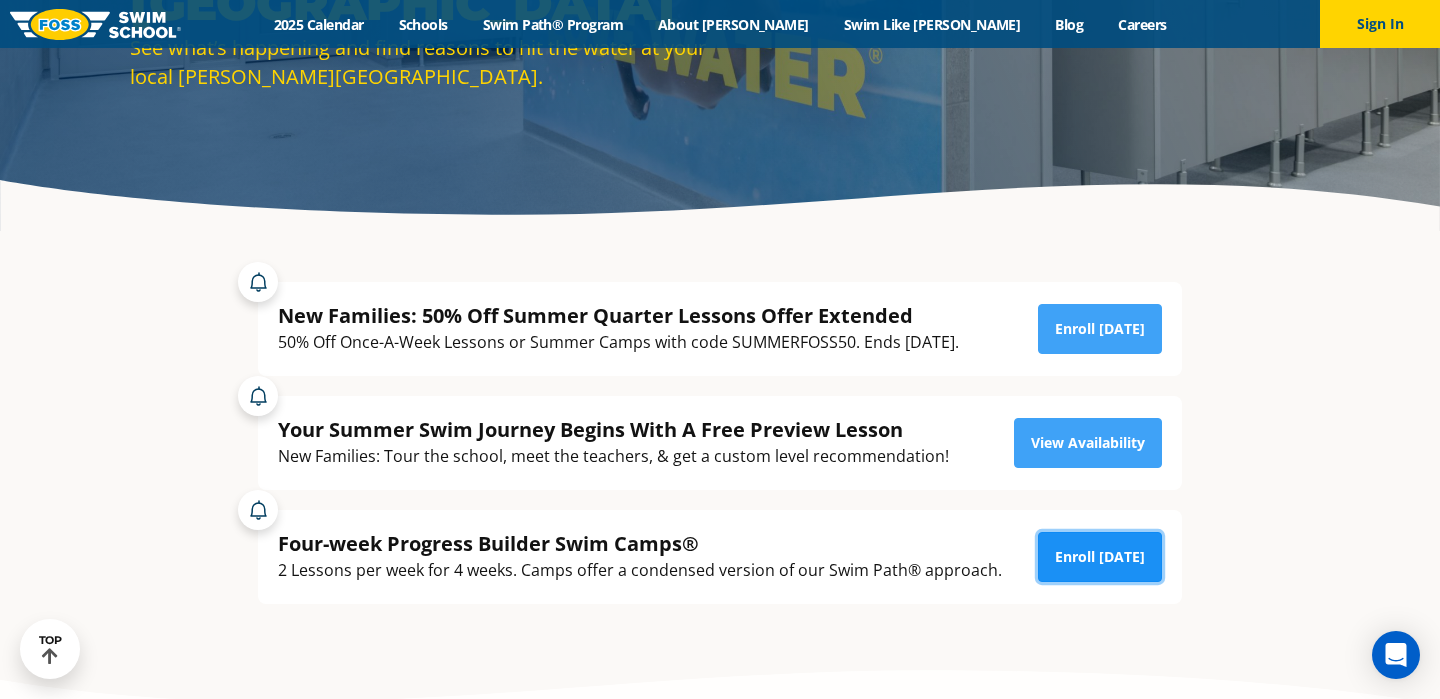 click on "Enroll [DATE]" at bounding box center (1100, 557) 